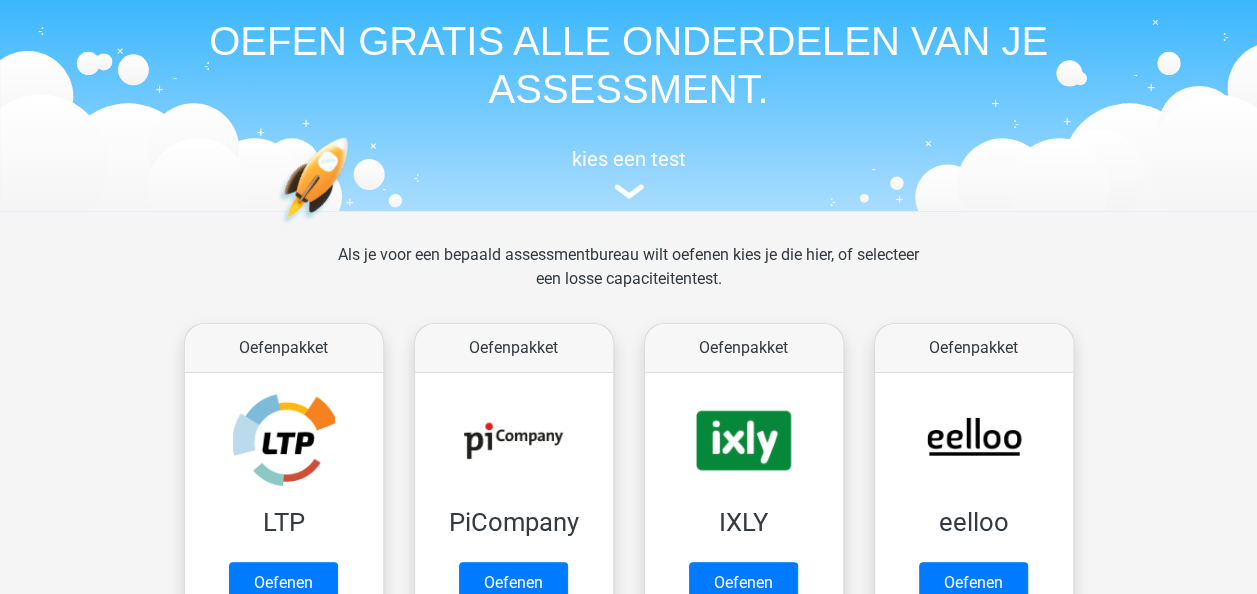 scroll, scrollTop: 315, scrollLeft: 0, axis: vertical 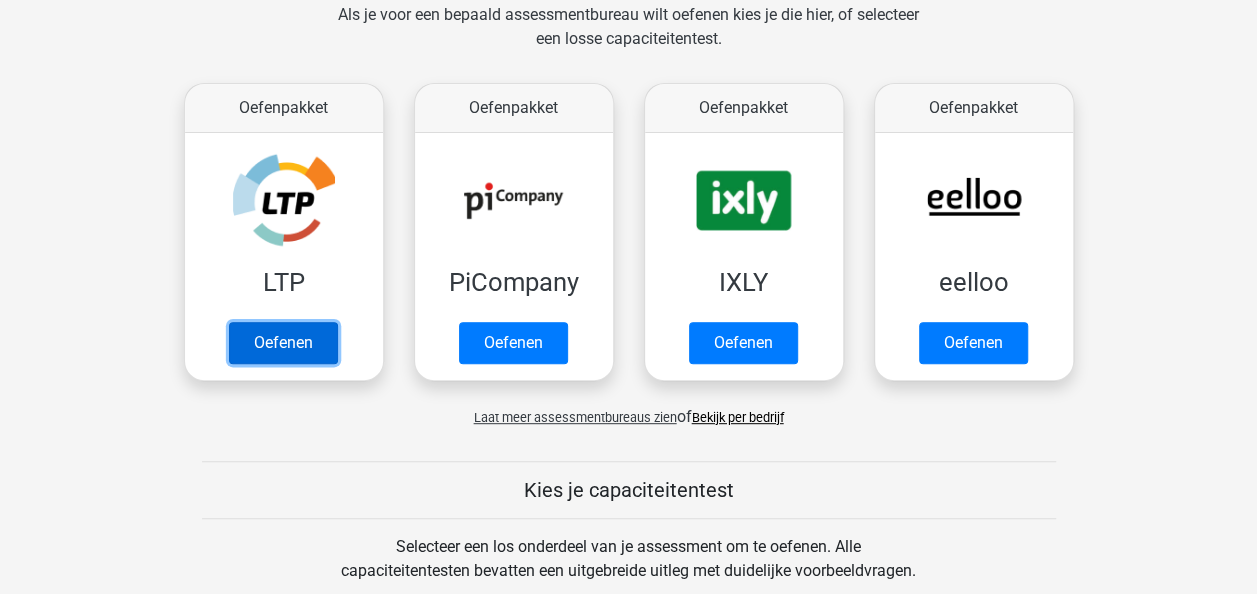 click on "Oefenen" at bounding box center [283, 343] 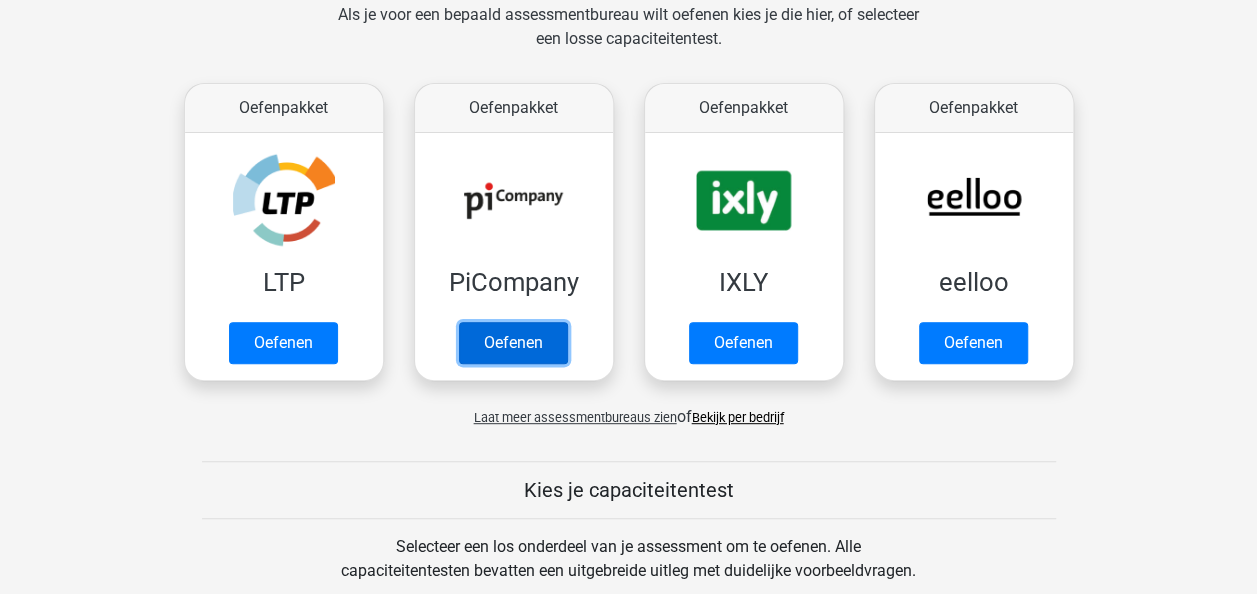 click on "Oefenen" at bounding box center (513, 343) 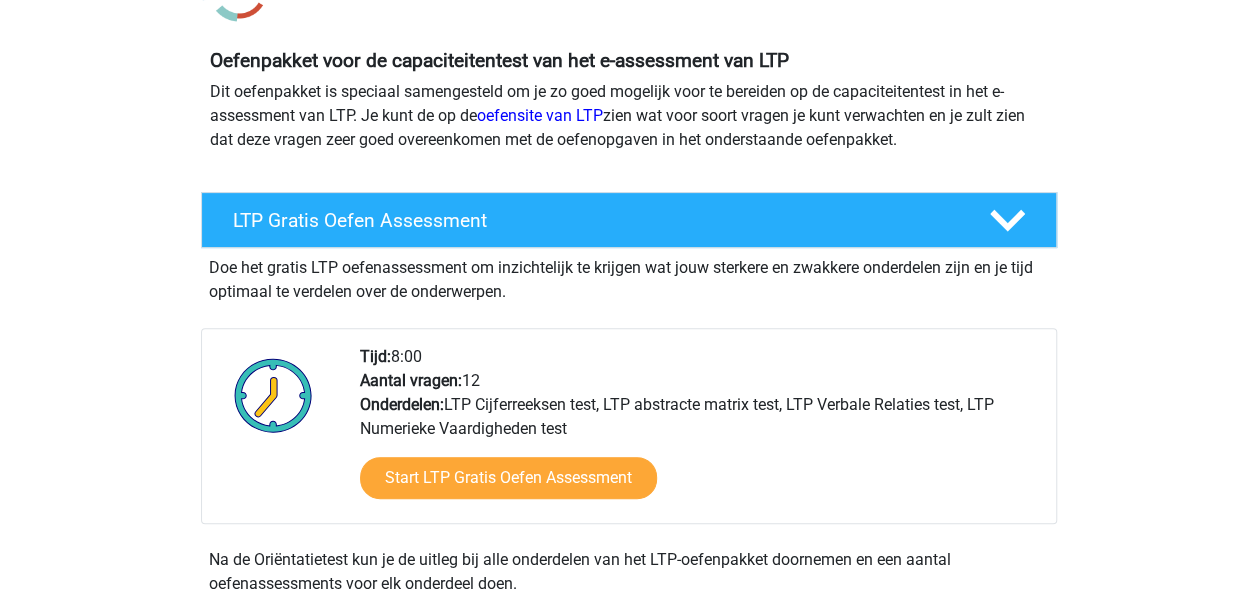 scroll, scrollTop: 297, scrollLeft: 0, axis: vertical 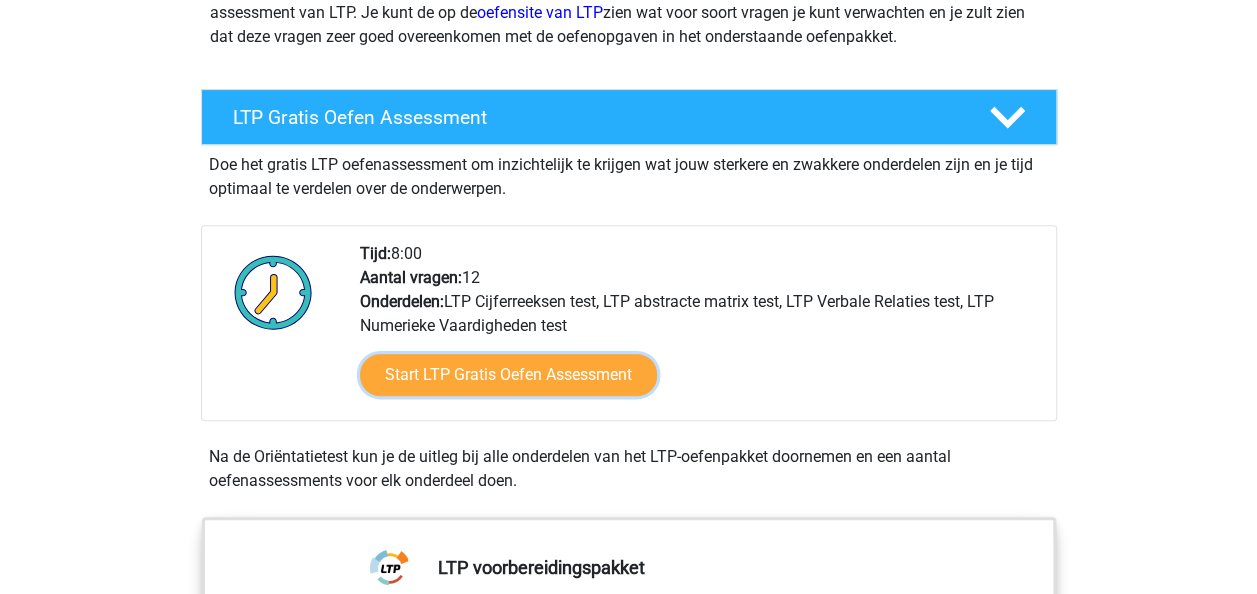 click on "Start LTP Gratis Oefen Assessment" at bounding box center [508, 375] 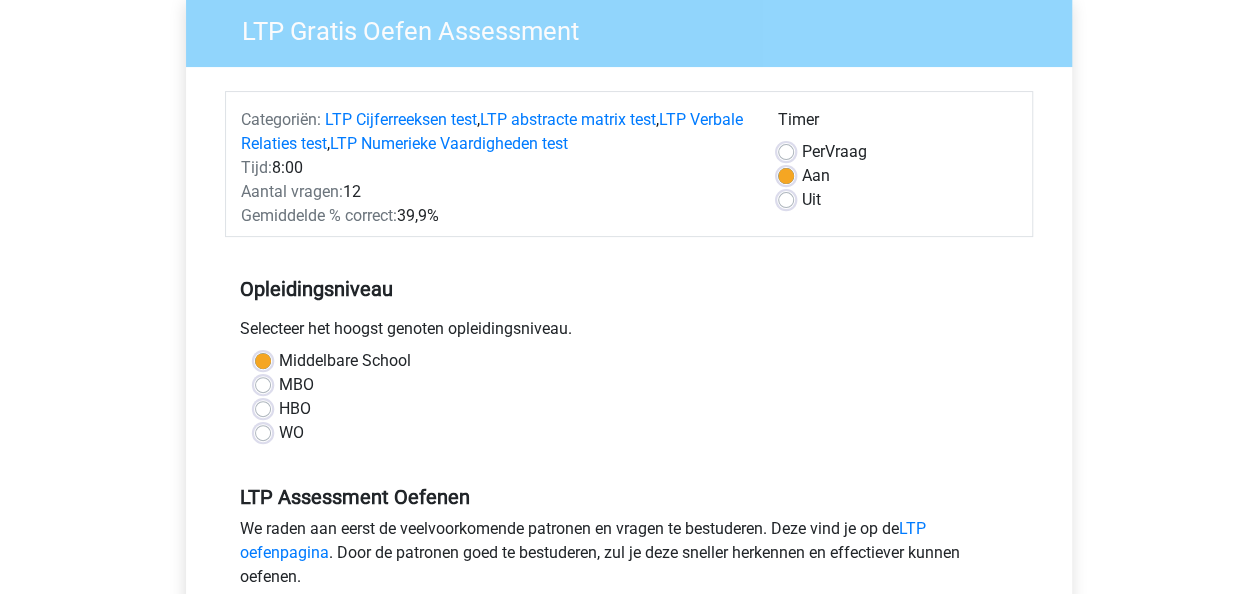 scroll, scrollTop: 168, scrollLeft: 0, axis: vertical 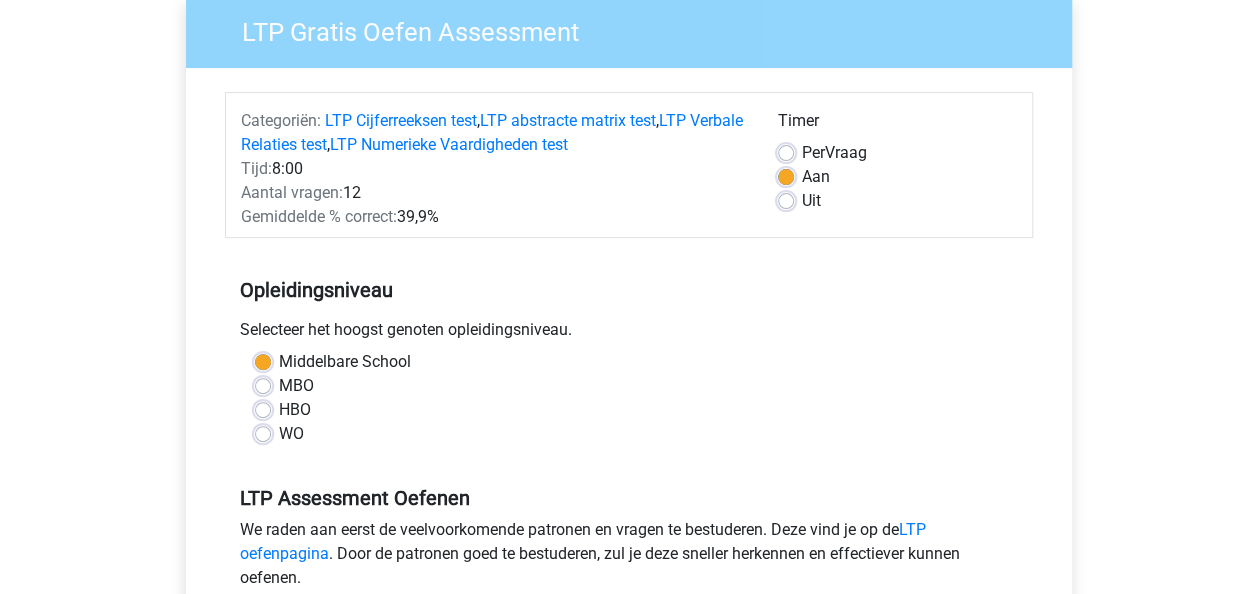 click on "HBO" at bounding box center [629, 410] 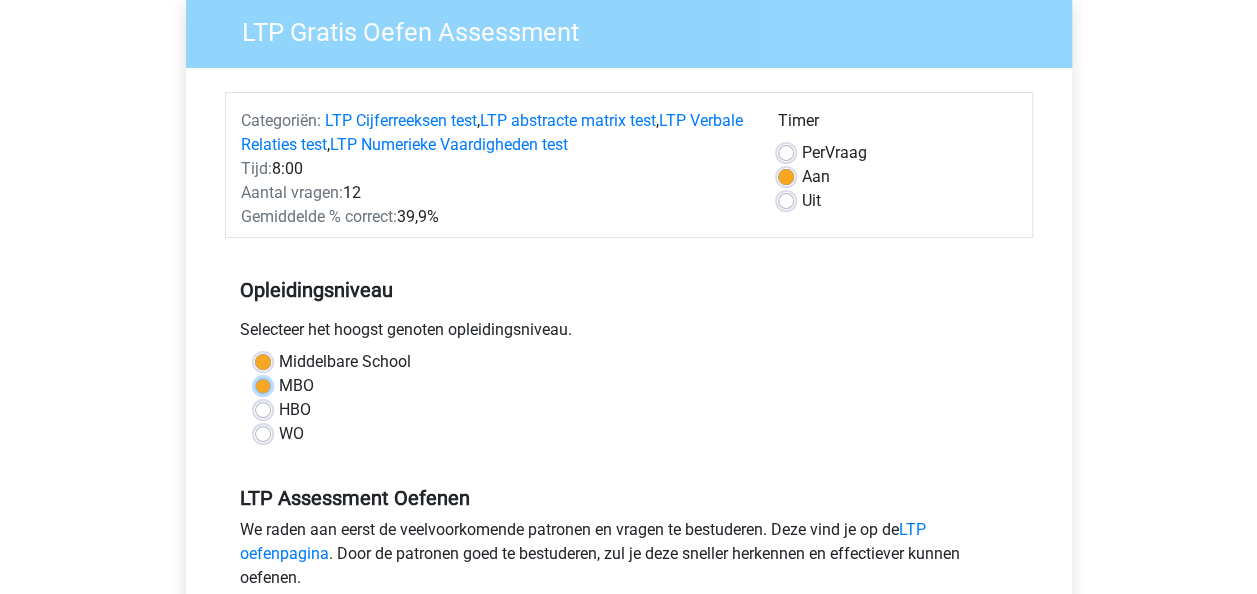 click on "MBO" at bounding box center [263, 384] 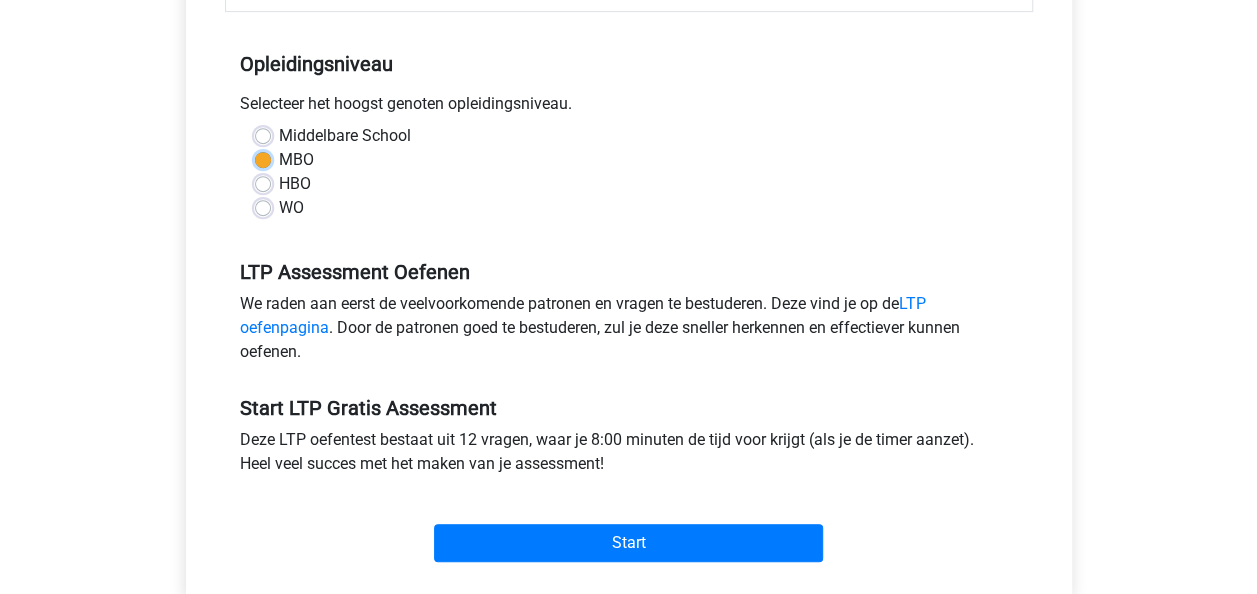 scroll, scrollTop: 408, scrollLeft: 0, axis: vertical 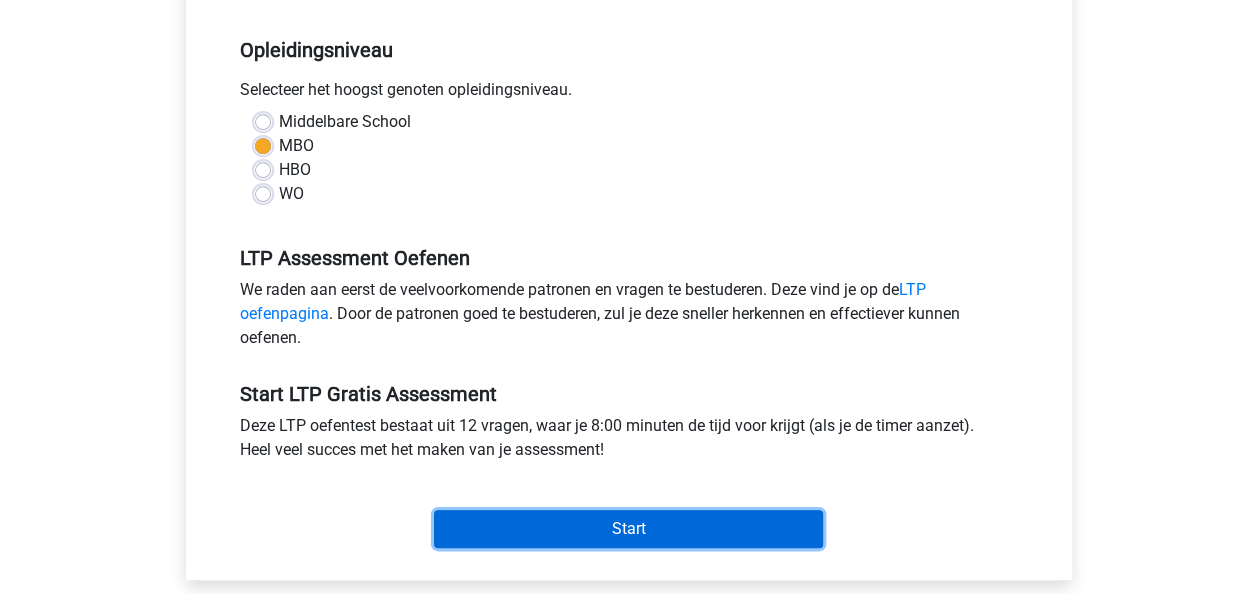 click on "Start" at bounding box center [628, 529] 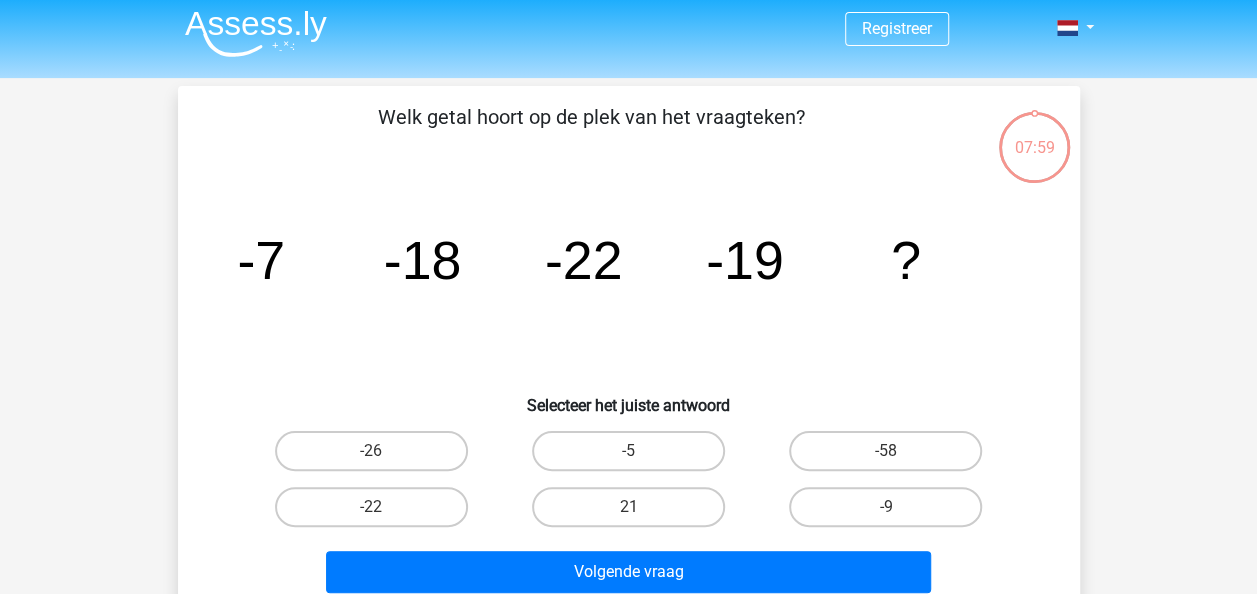 scroll, scrollTop: 0, scrollLeft: 0, axis: both 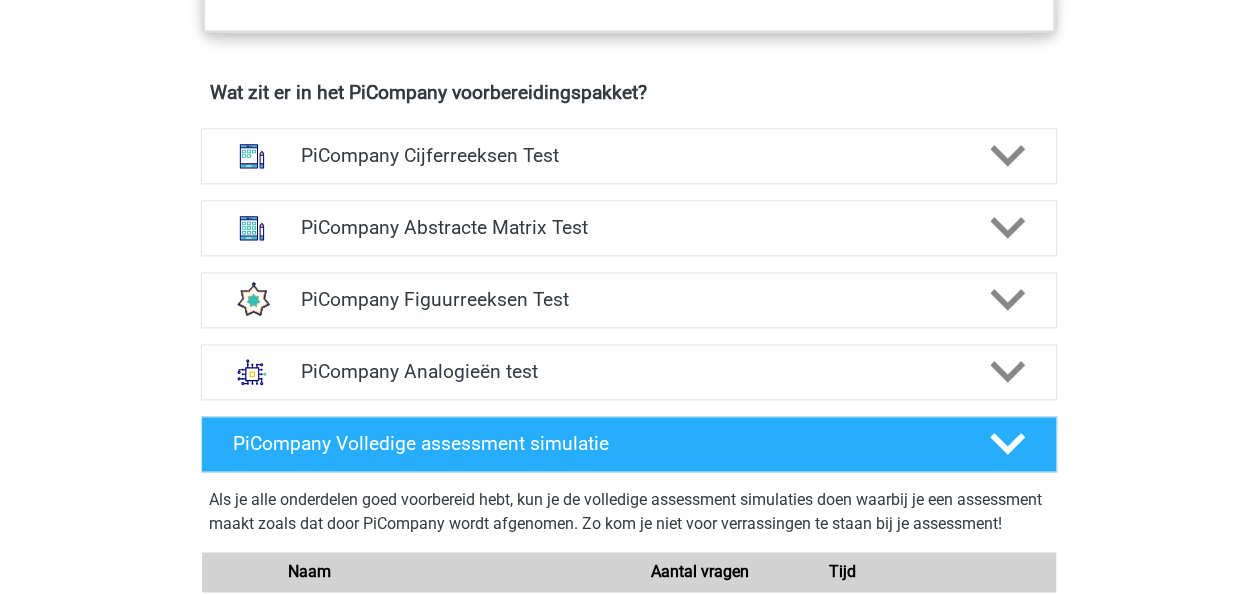 click on "PiCompany Figuurreeksen Test" at bounding box center [628, 299] 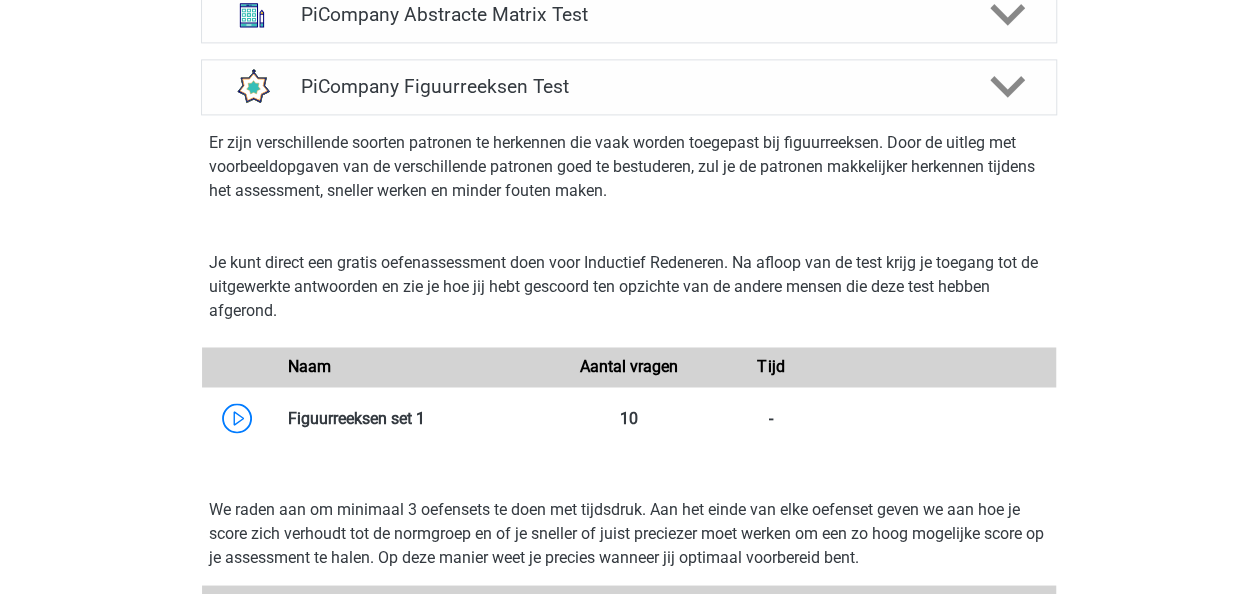 scroll, scrollTop: 1612, scrollLeft: 0, axis: vertical 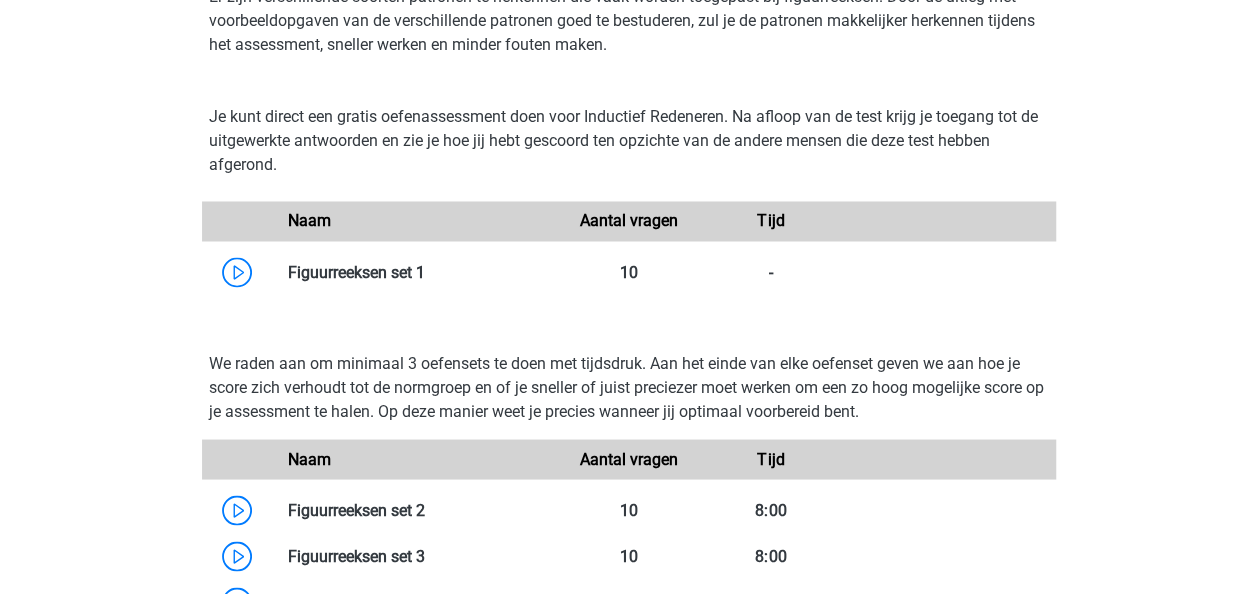 click at bounding box center (425, 271) 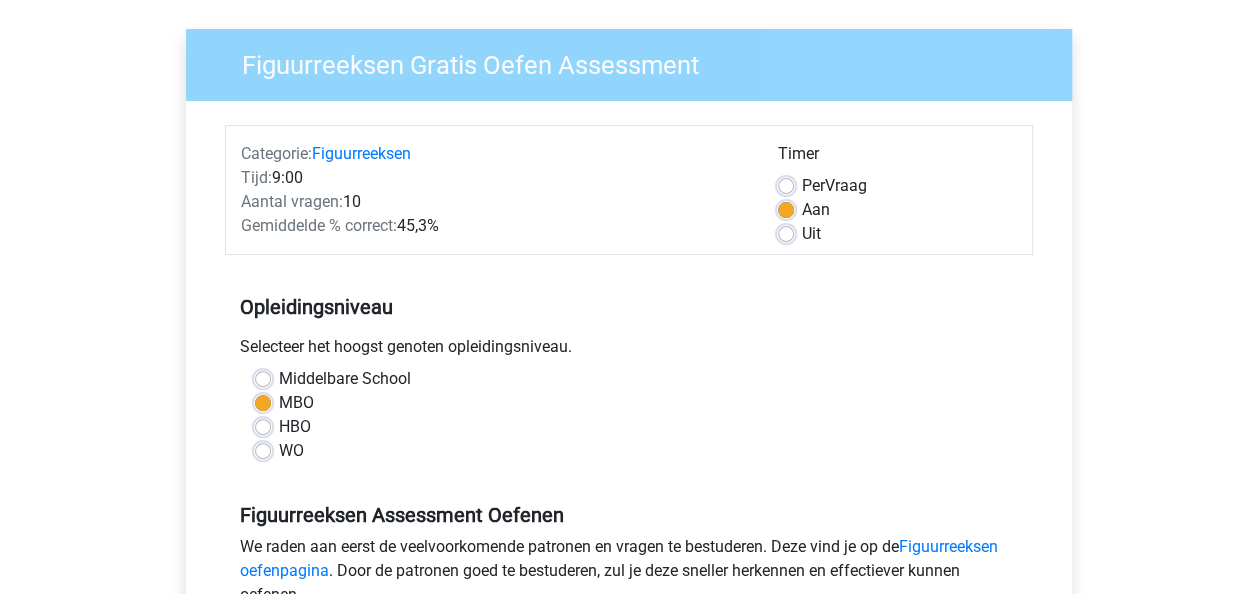 scroll, scrollTop: 156, scrollLeft: 0, axis: vertical 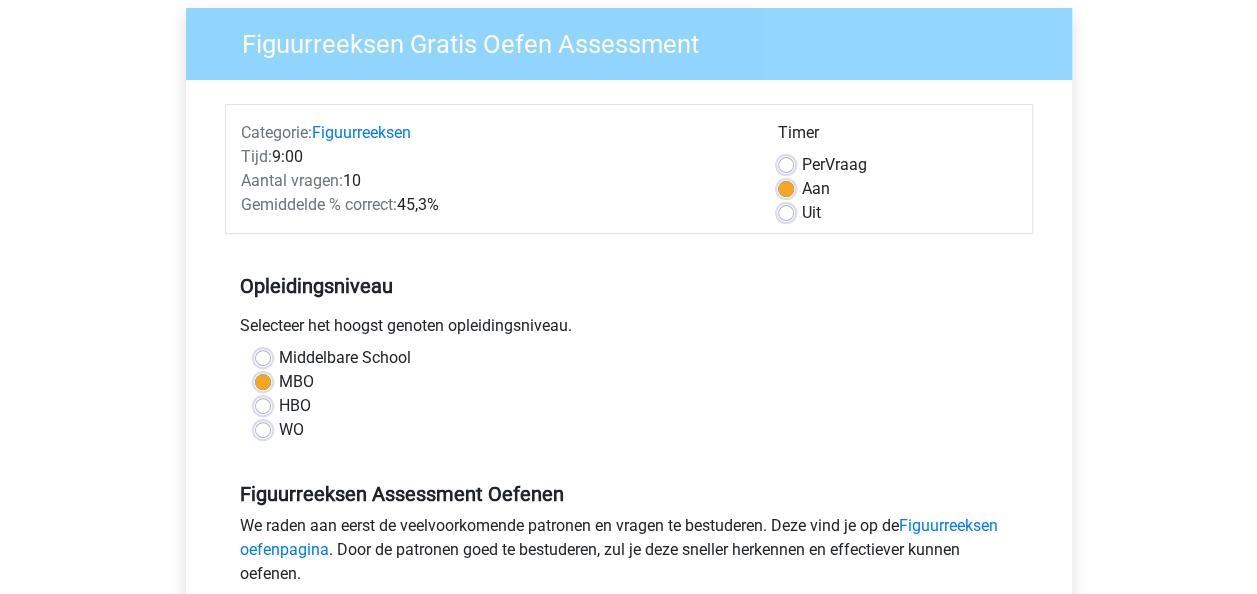 click on "Categorie:  Figuurreeksen
Tijd:  [TIME]
Aantal vragen:
10
Gemiddelde % correct:
45,3%
Timer
Per  Vraag
Aan
Uit" at bounding box center [629, 169] 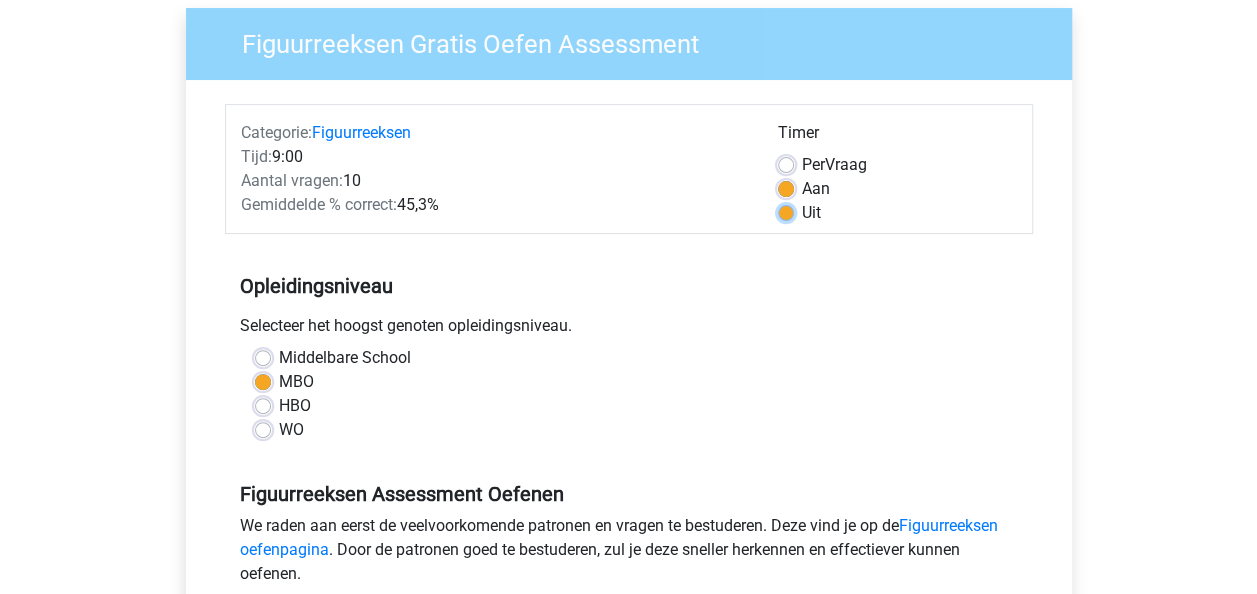 click on "Uit" at bounding box center [786, 211] 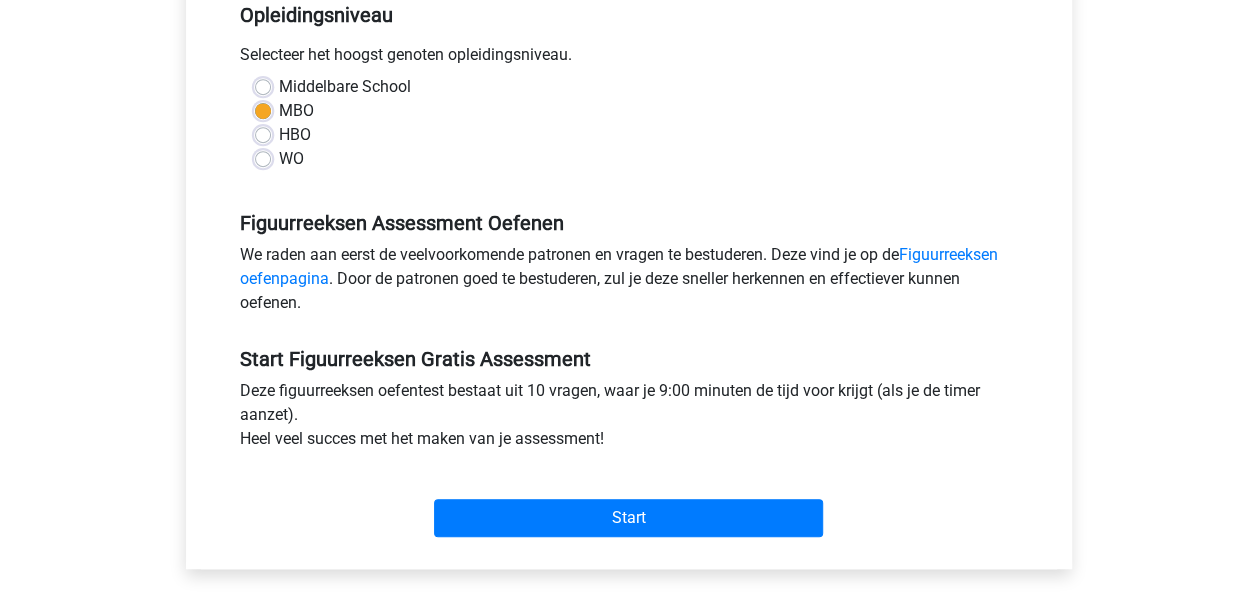 scroll, scrollTop: 432, scrollLeft: 0, axis: vertical 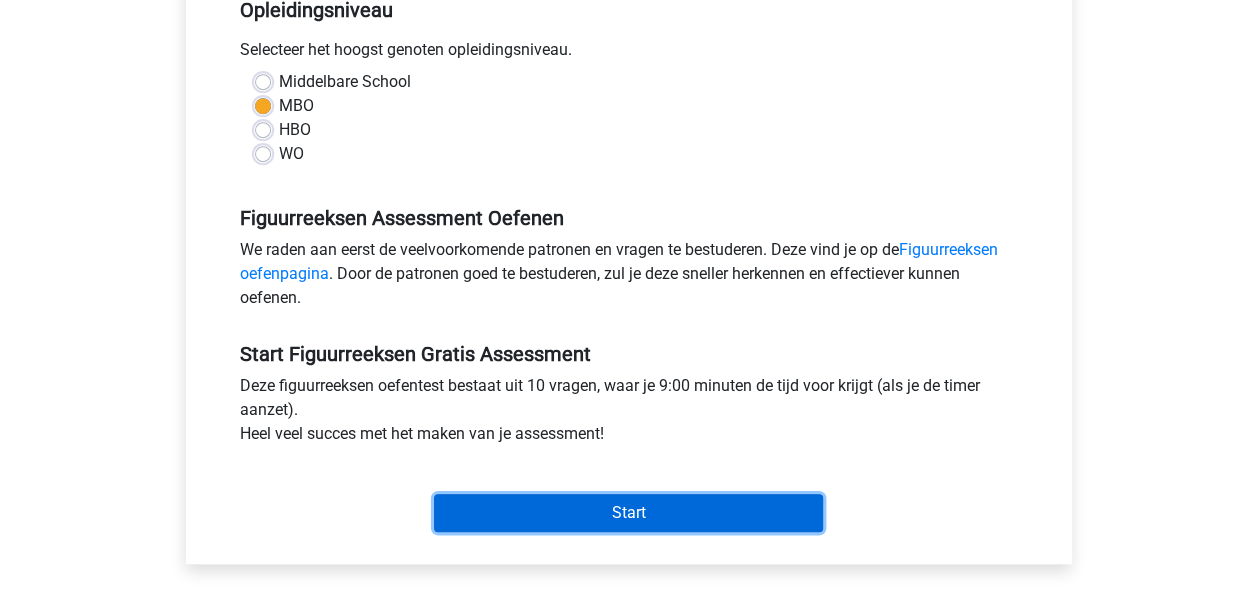 click on "Start" at bounding box center [628, 513] 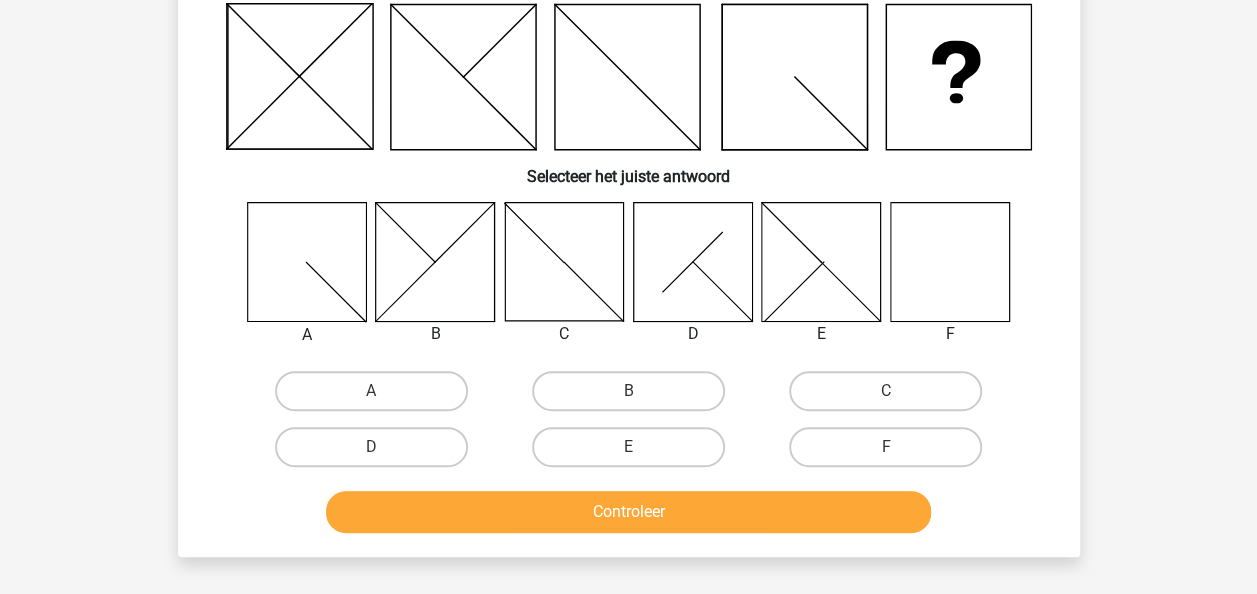 scroll, scrollTop: 153, scrollLeft: 0, axis: vertical 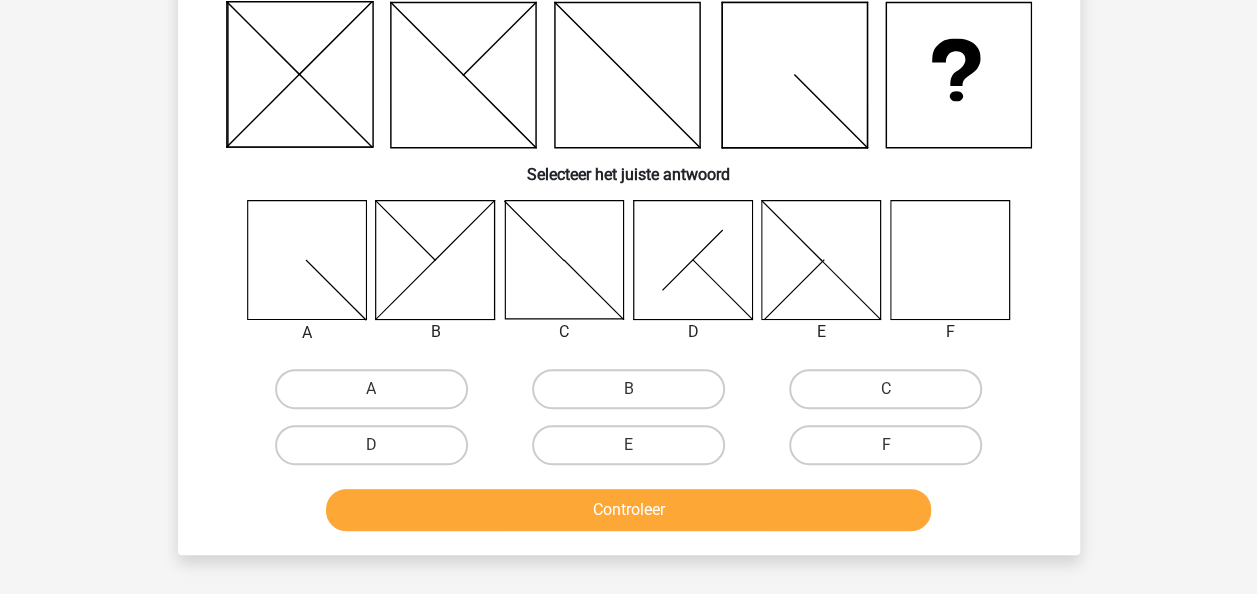 click on "F" at bounding box center [885, 445] 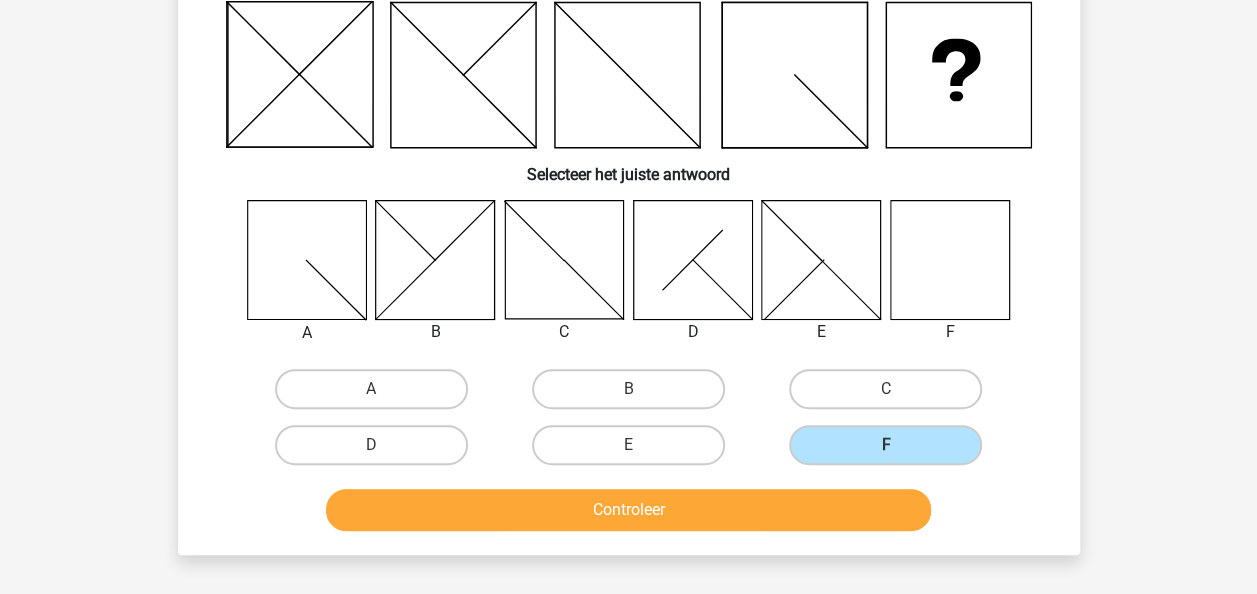 drag, startPoint x: 751, startPoint y: 484, endPoint x: 720, endPoint y: 506, distance: 38.013157 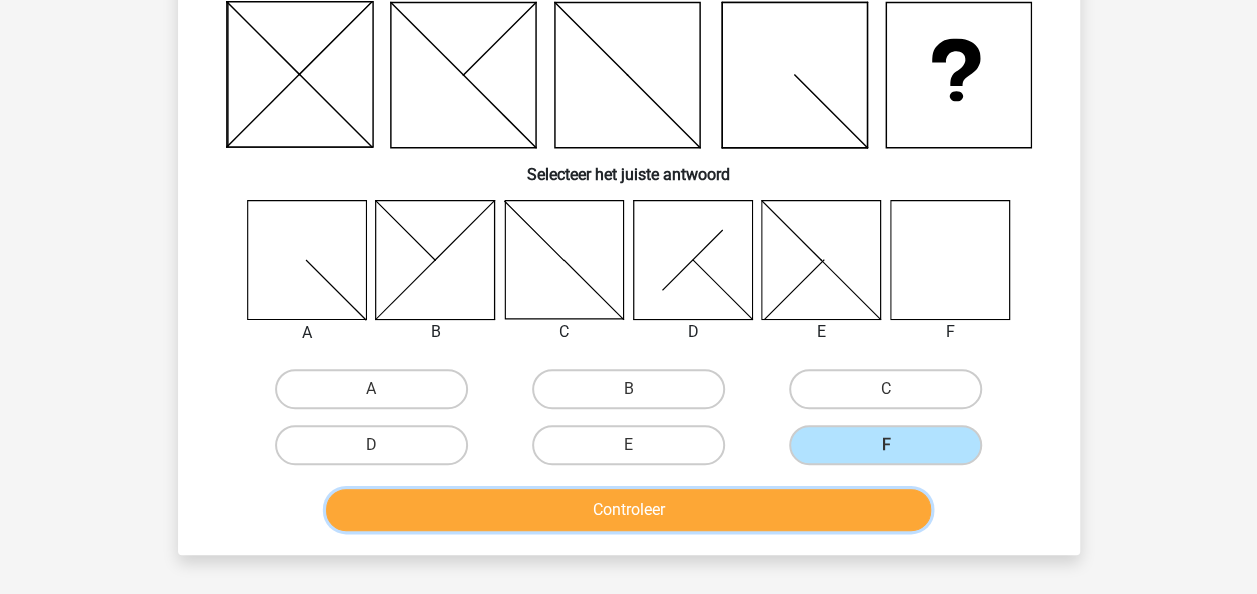 click on "Controleer" at bounding box center [628, 510] 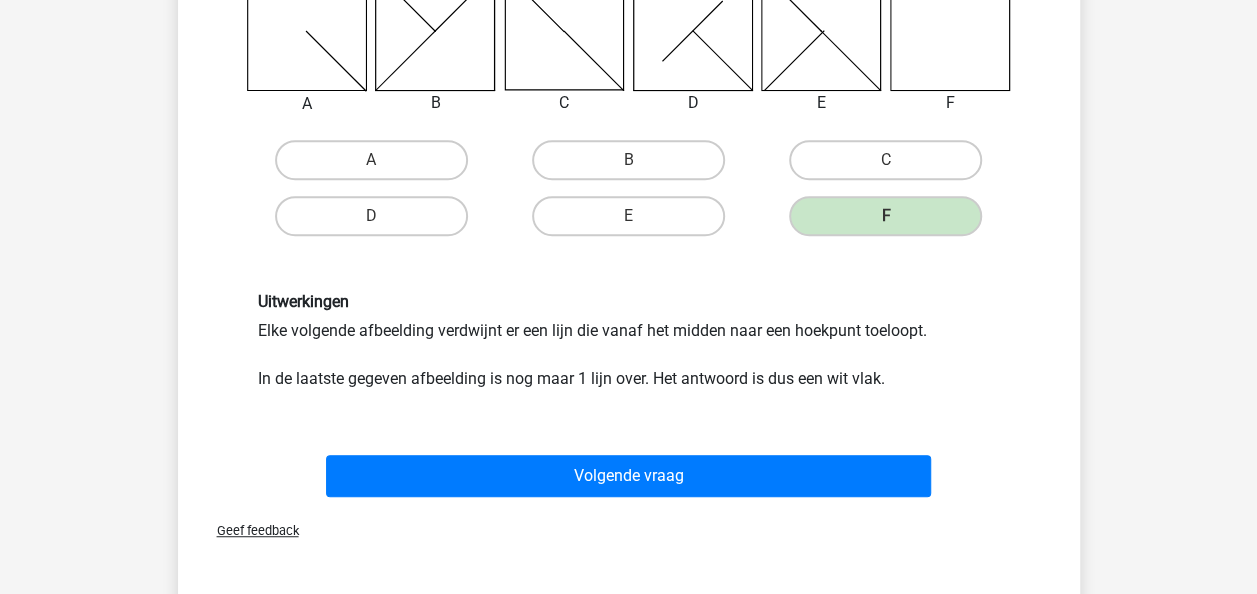 scroll, scrollTop: 383, scrollLeft: 0, axis: vertical 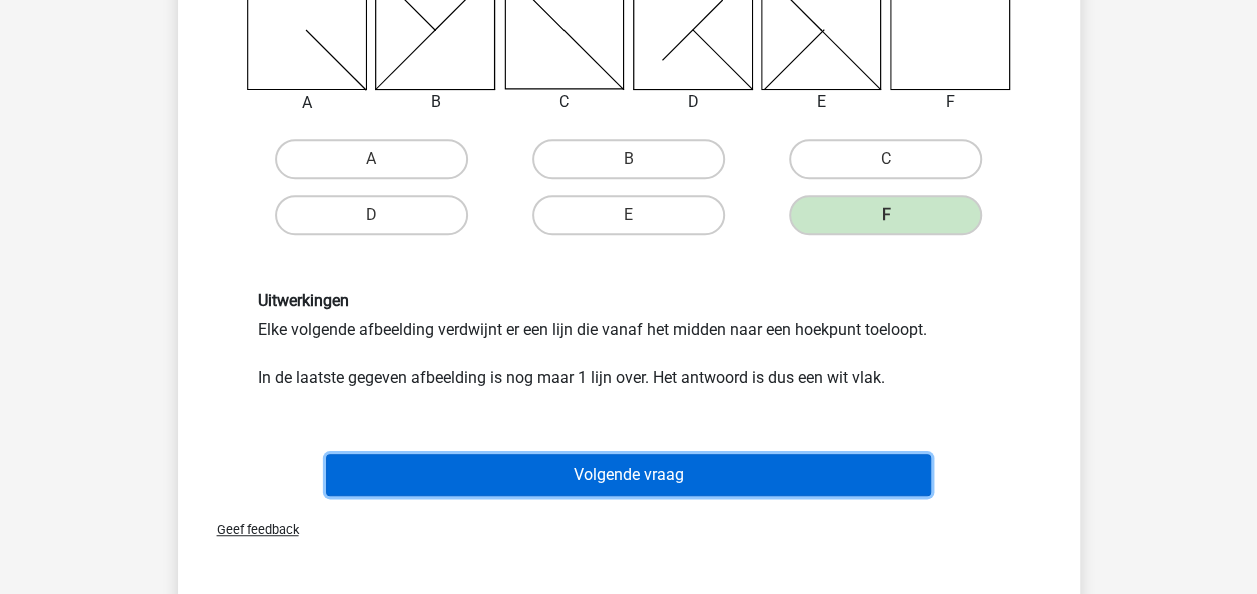 click on "Volgende vraag" at bounding box center [628, 475] 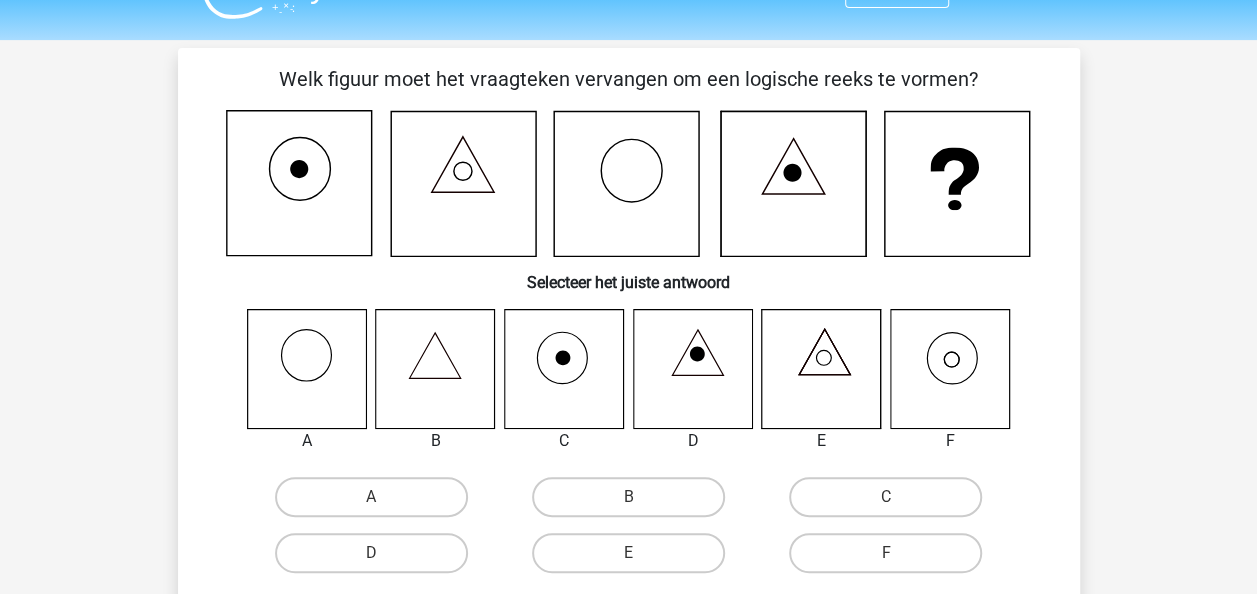 scroll, scrollTop: 43, scrollLeft: 0, axis: vertical 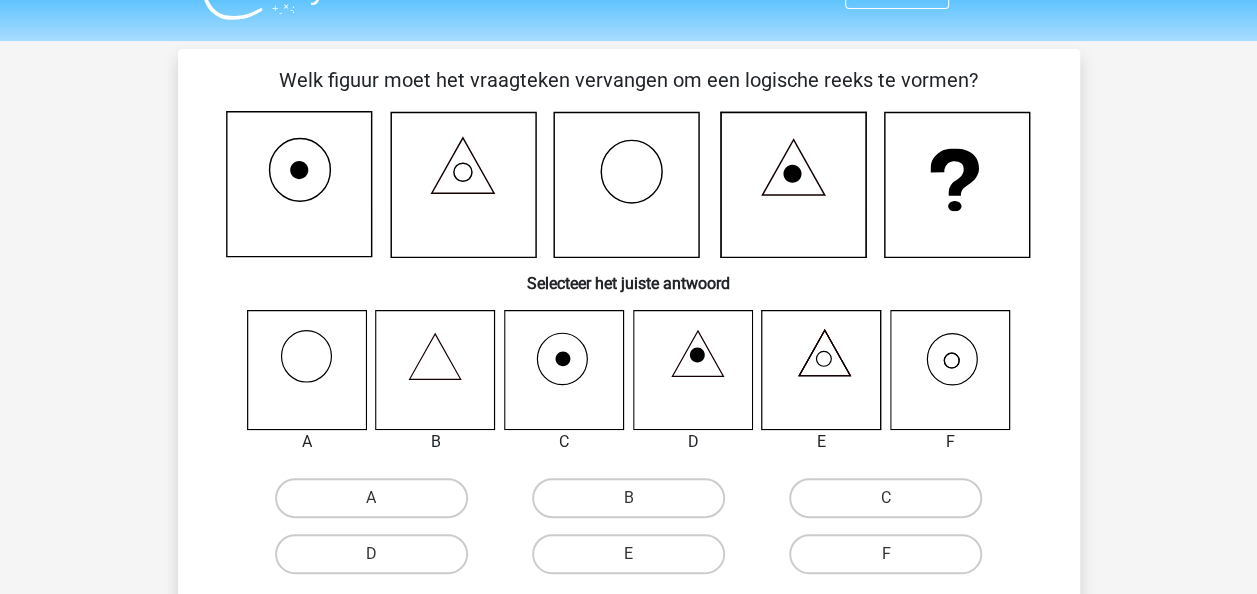 click on "B" at bounding box center (628, 498) 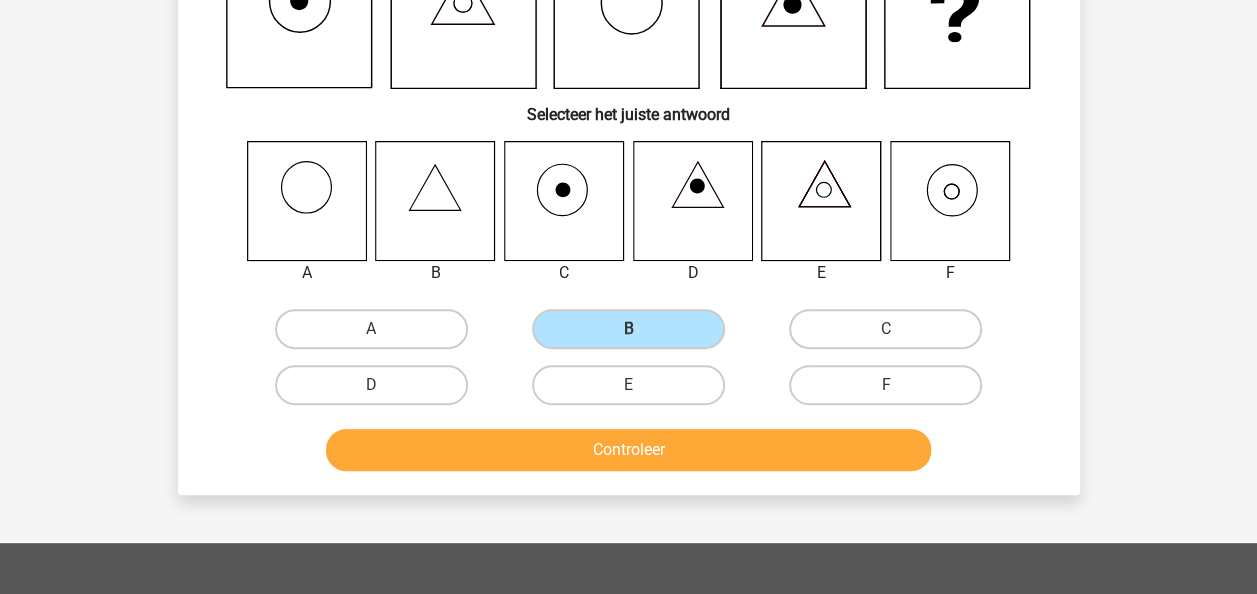 scroll, scrollTop: 283, scrollLeft: 0, axis: vertical 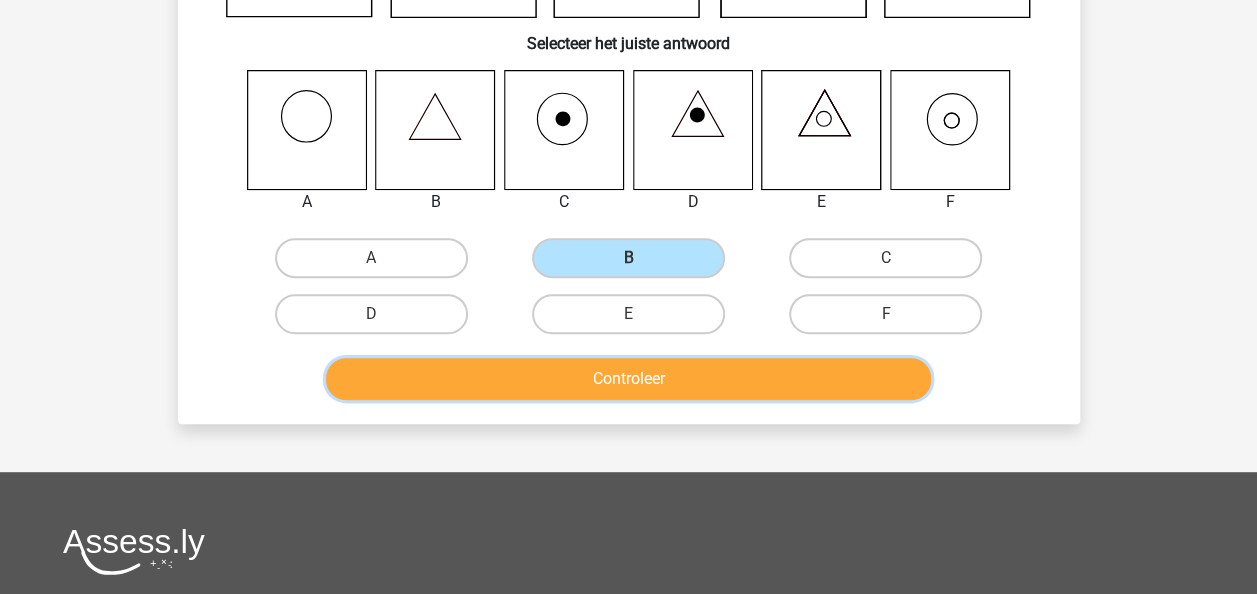 click on "Controleer" at bounding box center [628, 379] 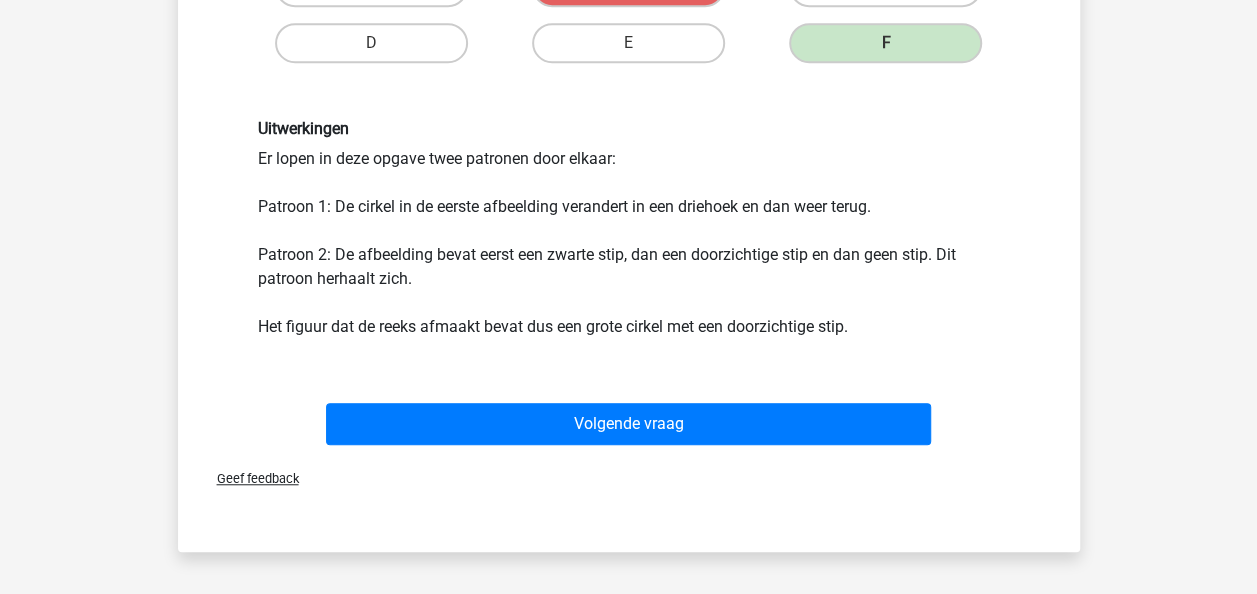 scroll, scrollTop: 553, scrollLeft: 0, axis: vertical 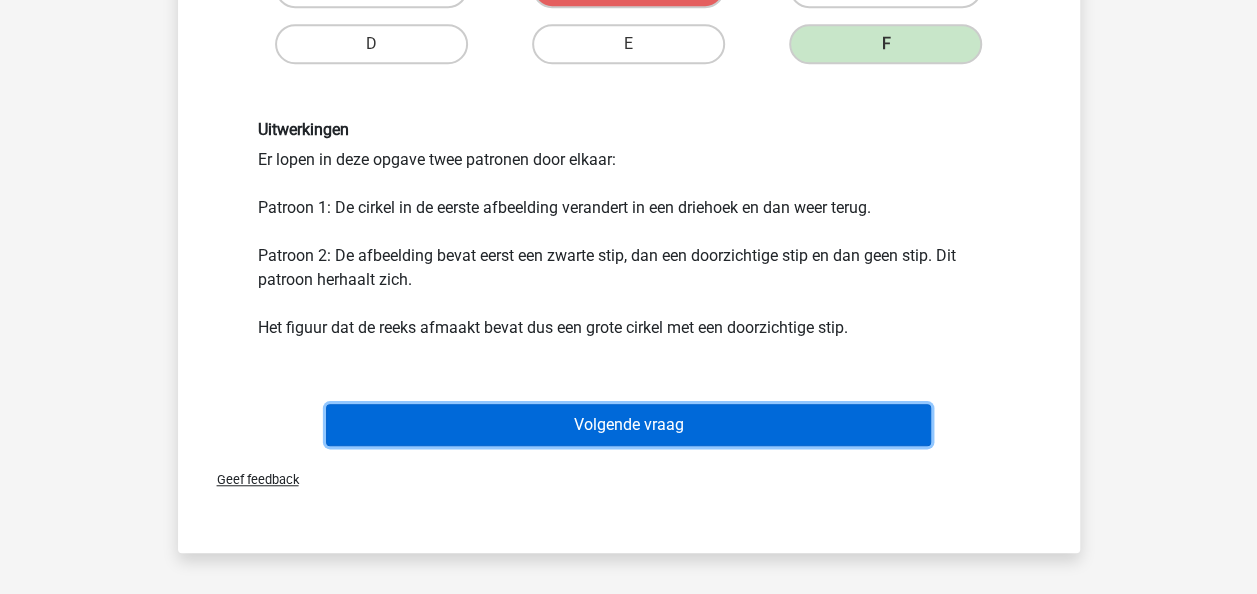 click on "Volgende vraag" at bounding box center [628, 425] 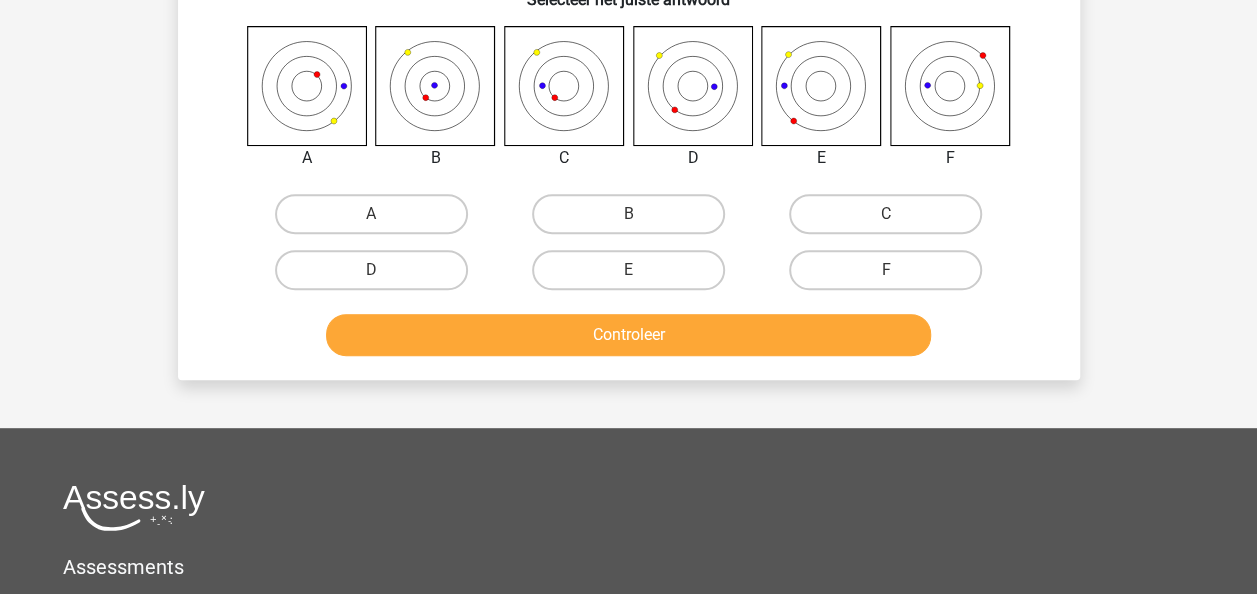 scroll, scrollTop: 92, scrollLeft: 0, axis: vertical 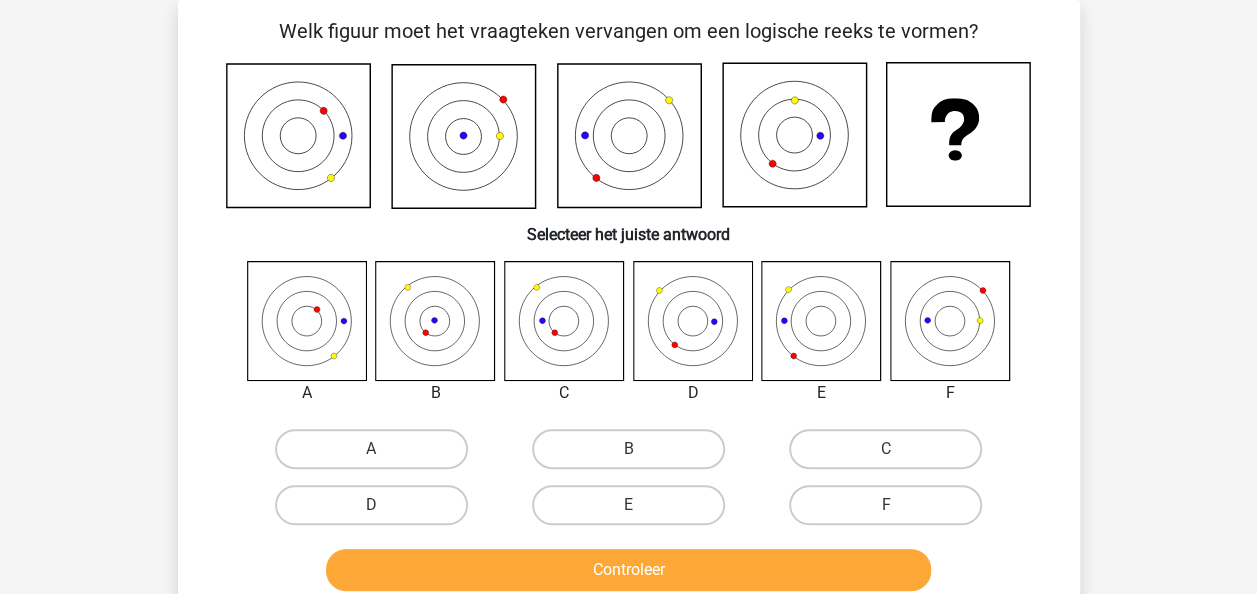 click on "C" at bounding box center (885, 449) 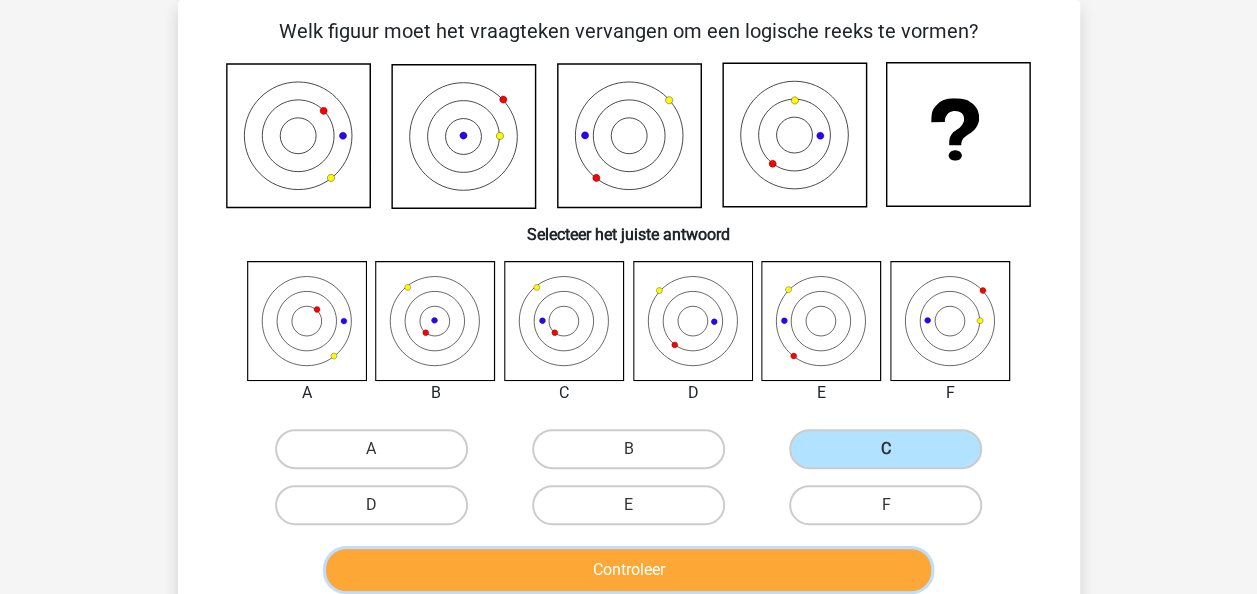 click on "Controleer" at bounding box center [628, 570] 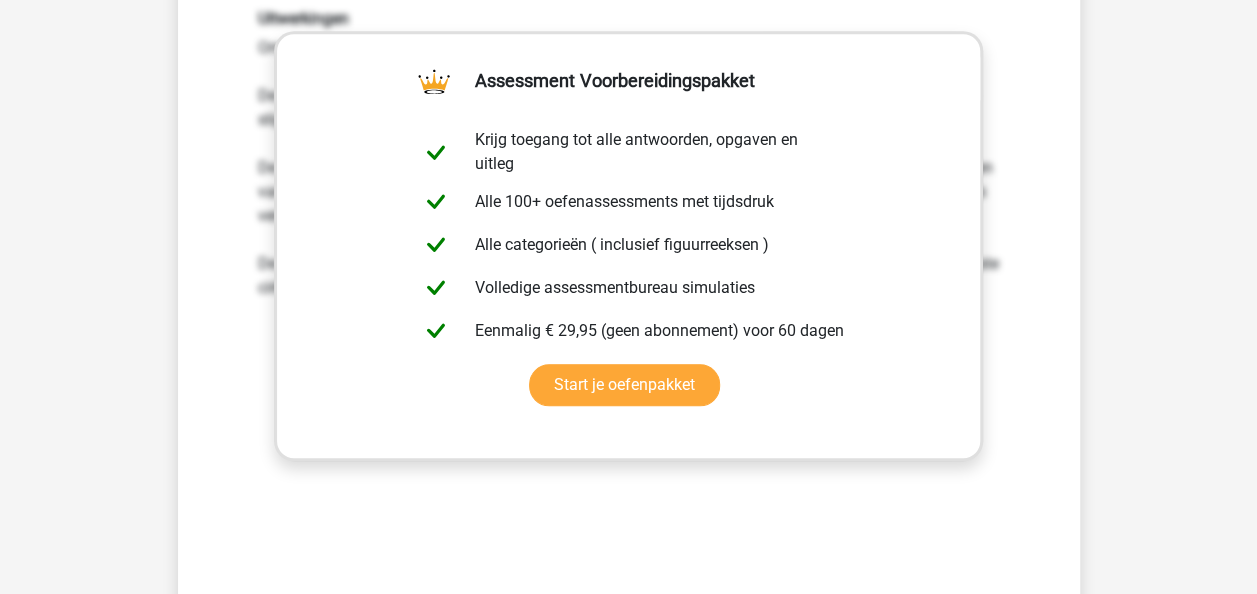 scroll, scrollTop: 700, scrollLeft: 0, axis: vertical 